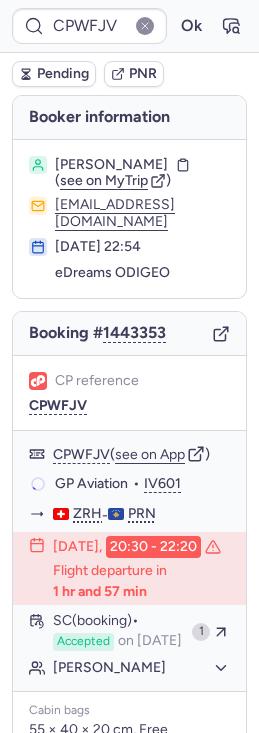 scroll, scrollTop: 0, scrollLeft: 0, axis: both 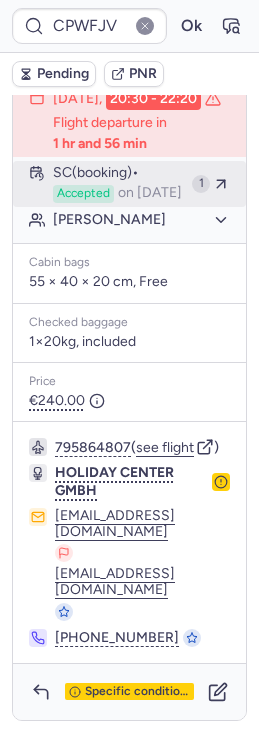 click on "SC   (booking)  Accepted  on May 21, 2025" at bounding box center [118, 184] 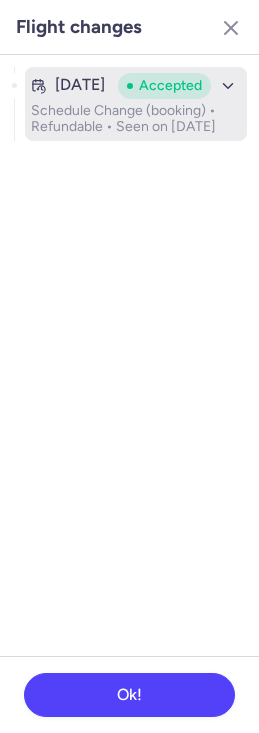 click on "Schedule Change (booking) • Refundable • Seen on May 21, 2025" at bounding box center (136, 119) 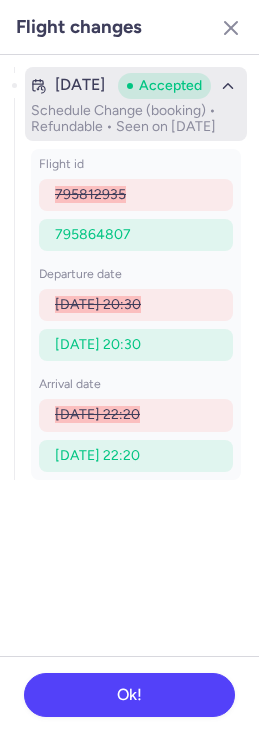 click 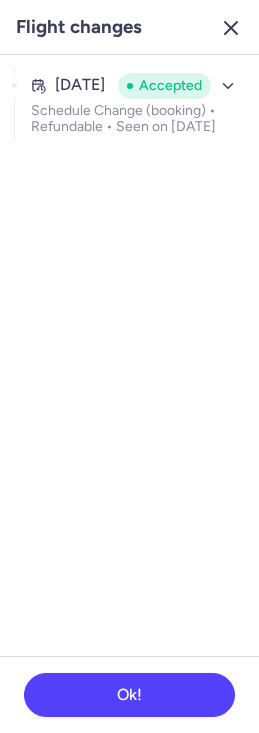 click 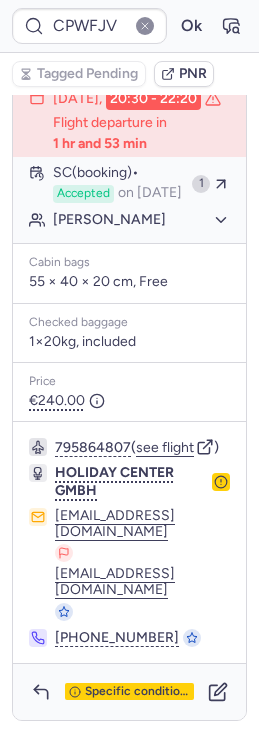 type on "CPVEFE" 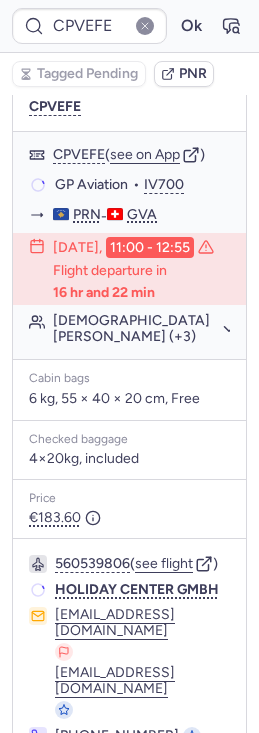 scroll, scrollTop: 361, scrollLeft: 0, axis: vertical 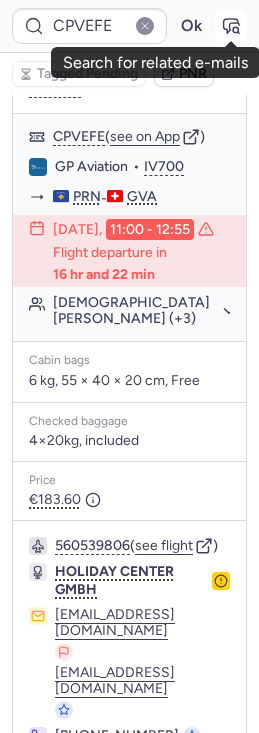 click 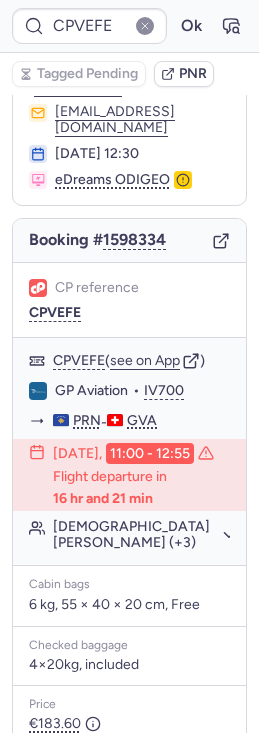 scroll, scrollTop: 136, scrollLeft: 0, axis: vertical 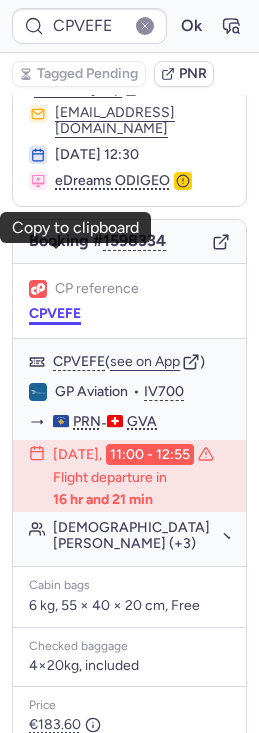 click on "CPVEFE" at bounding box center (55, 314) 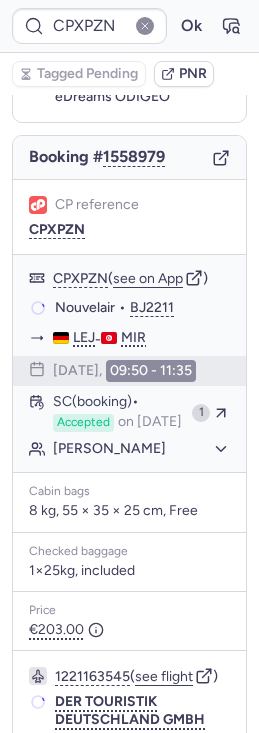 scroll, scrollTop: 136, scrollLeft: 0, axis: vertical 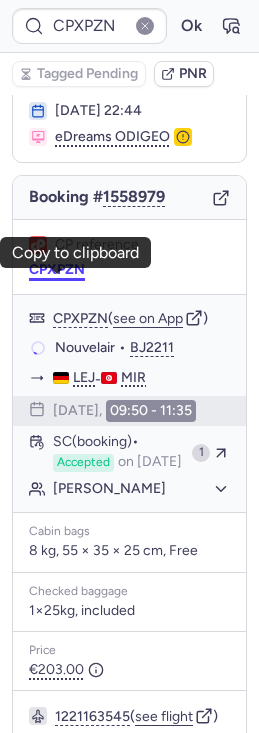 click on "CPXPZN" at bounding box center [57, 270] 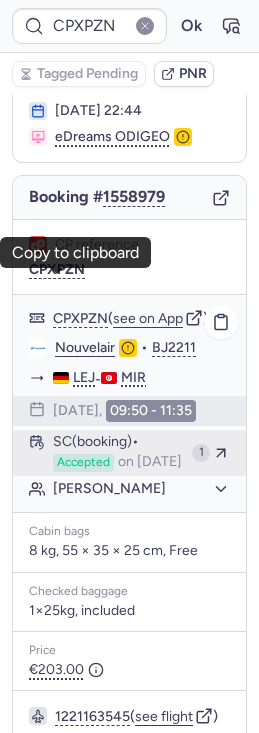 click on "SC   (booking)  Accepted  on Jul 2, 2025" at bounding box center [118, 453] 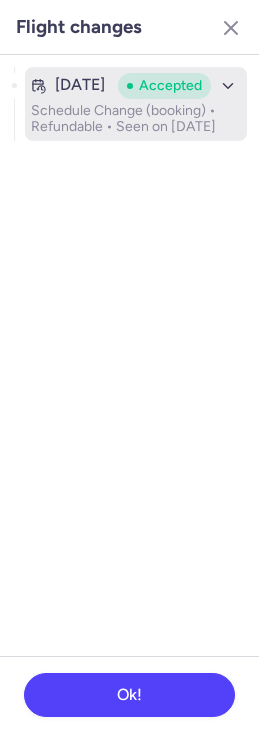 click on "Accepted" at bounding box center (164, 86) 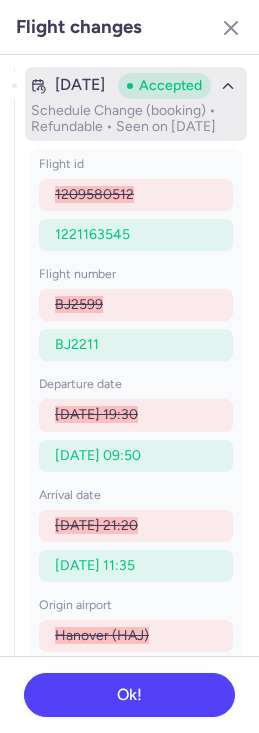 click on "Accepted" at bounding box center (164, 86) 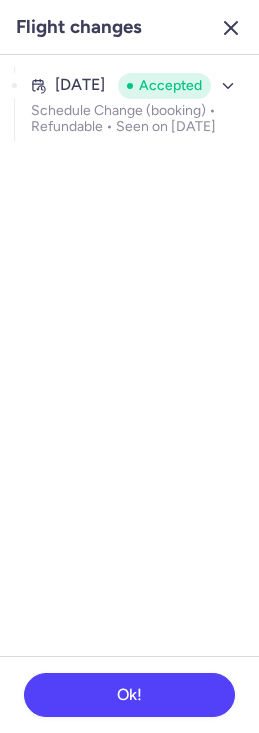 click 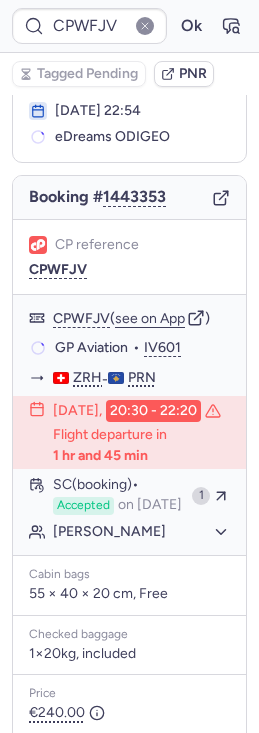 scroll, scrollTop: 136, scrollLeft: 0, axis: vertical 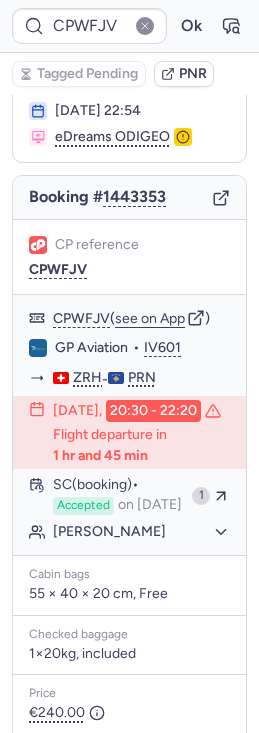 type on "CPVEFE" 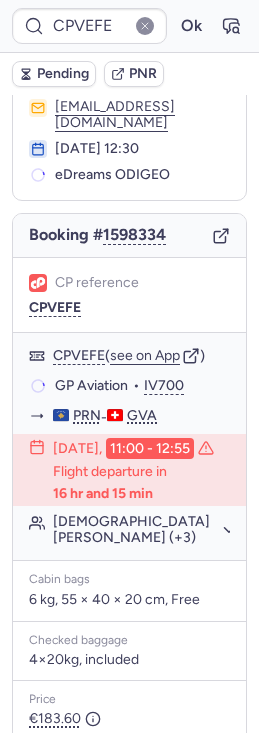 scroll, scrollTop: 136, scrollLeft: 0, axis: vertical 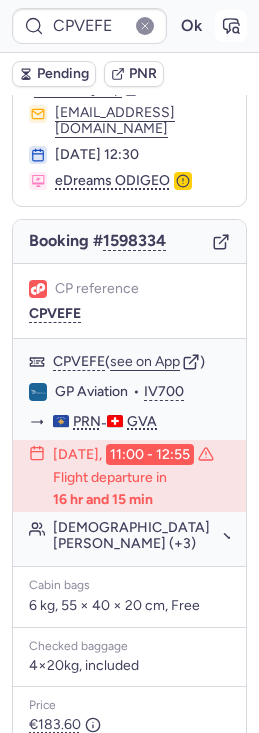 click 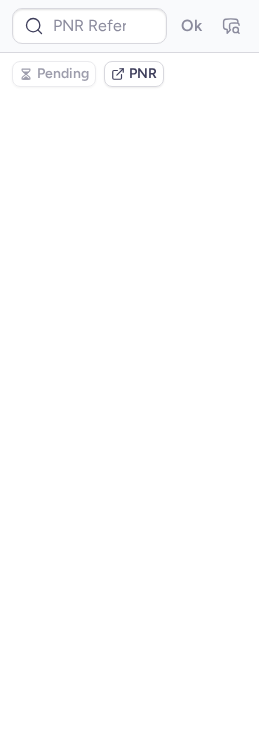 type on "CPVEFE" 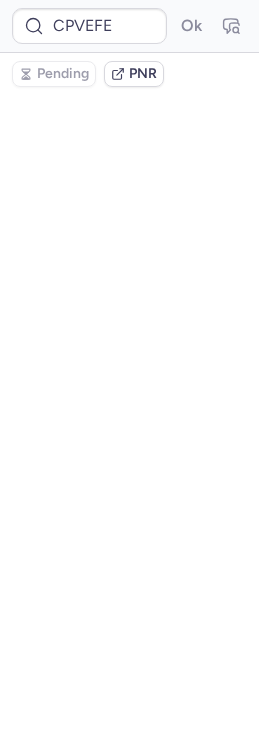 scroll, scrollTop: 0, scrollLeft: 0, axis: both 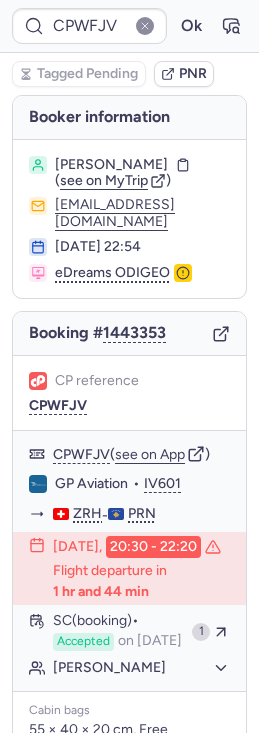 type on "CPKWCM" 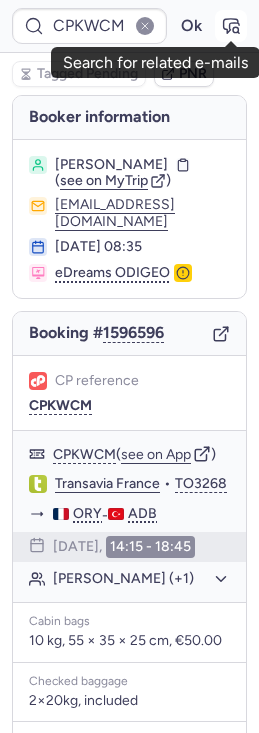 click 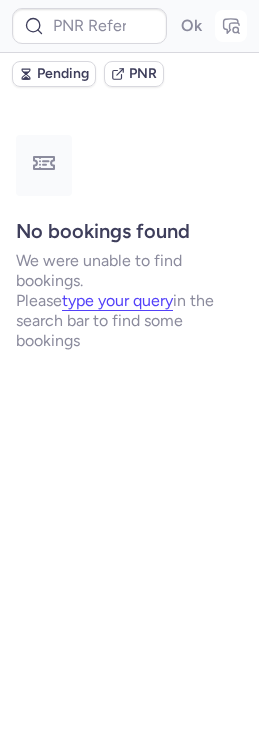 type on "CPKWCM" 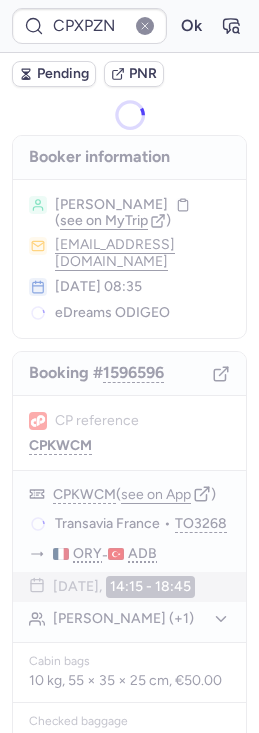 type on "CPWFJV" 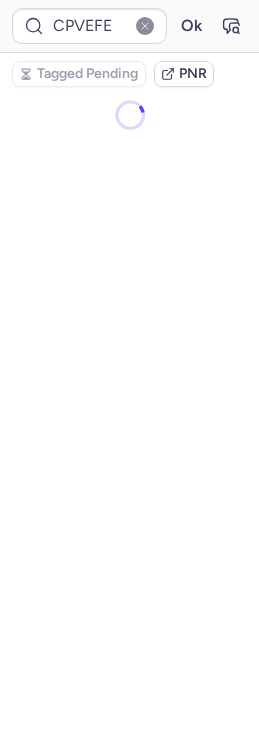type on "CPKWCM" 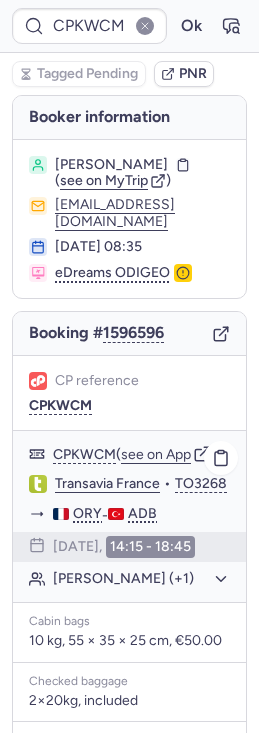 scroll, scrollTop: 316, scrollLeft: 0, axis: vertical 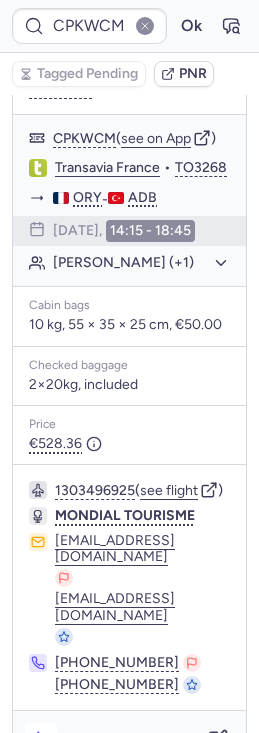 click 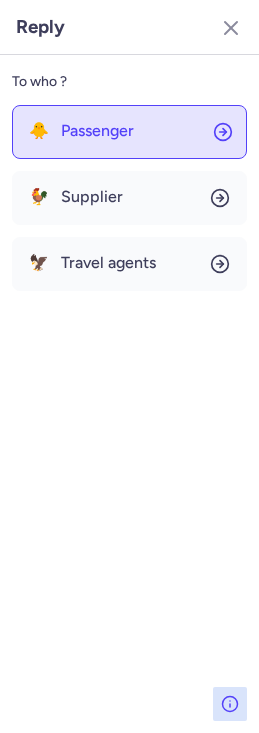 click on "🐥 Passenger" 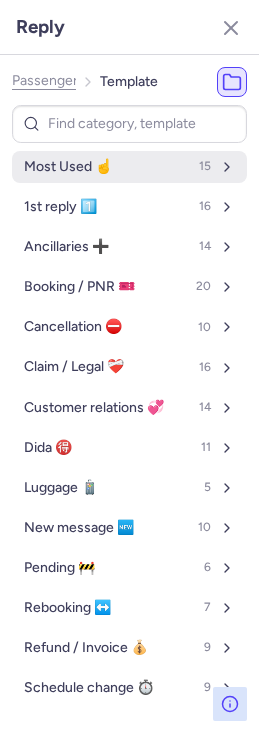 click on "Most Used ☝️ 15" at bounding box center [129, 167] 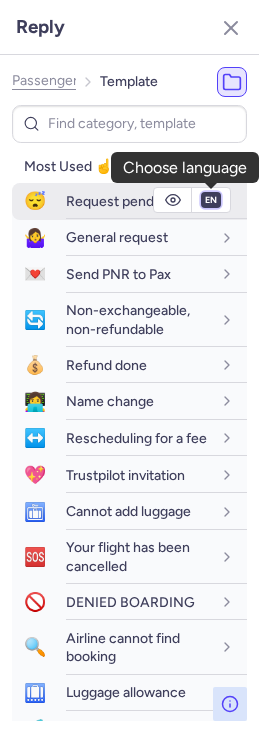 click on "fr en de nl pt es it ru" at bounding box center (211, 200) 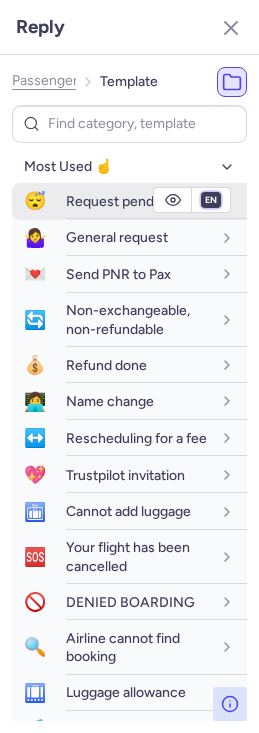 select on "fr" 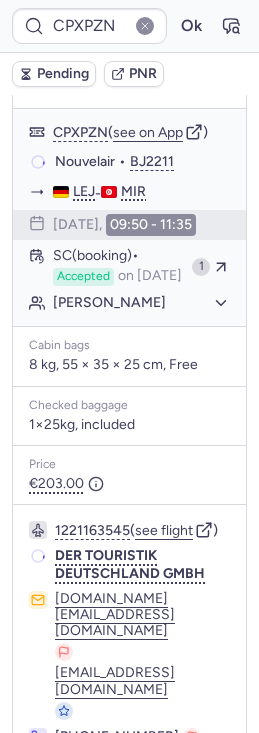 scroll, scrollTop: 316, scrollLeft: 0, axis: vertical 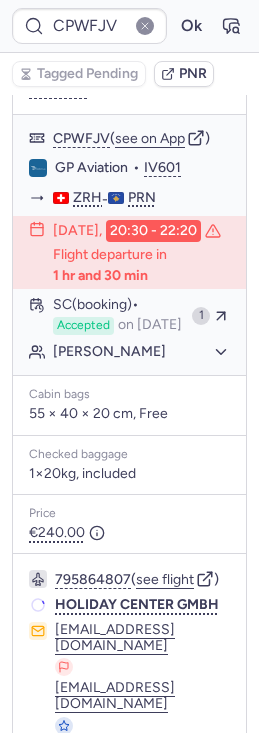 type on "CPVEFE" 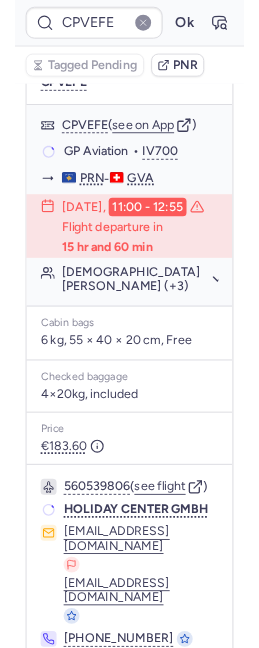 scroll, scrollTop: 316, scrollLeft: 0, axis: vertical 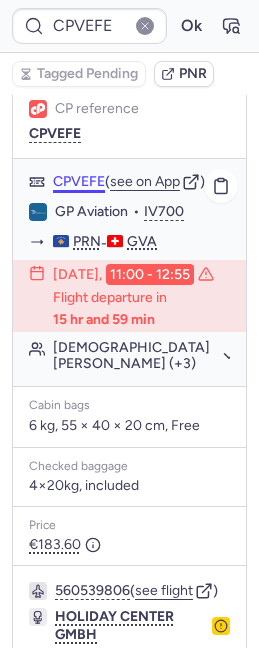 click on "CPVEFE" 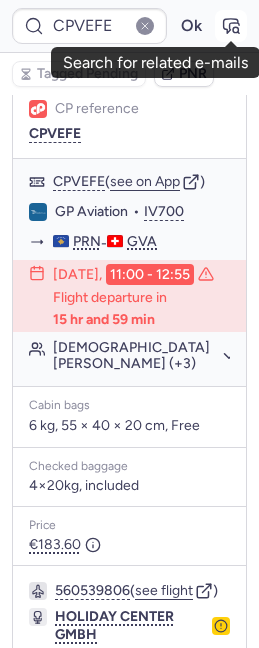 click 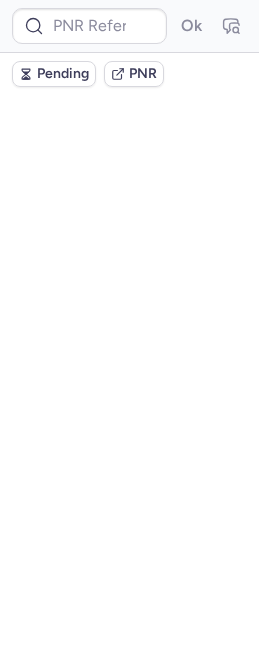 scroll, scrollTop: 0, scrollLeft: 0, axis: both 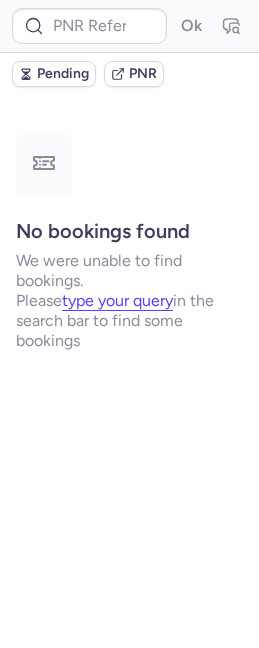 type on "CPVEFE" 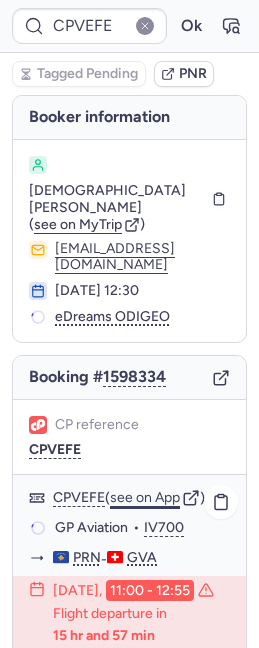 click on "see on App" 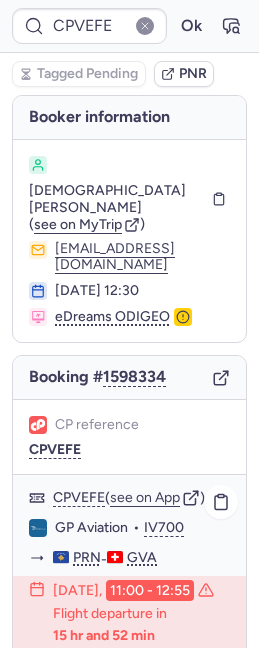 scroll, scrollTop: 446, scrollLeft: 0, axis: vertical 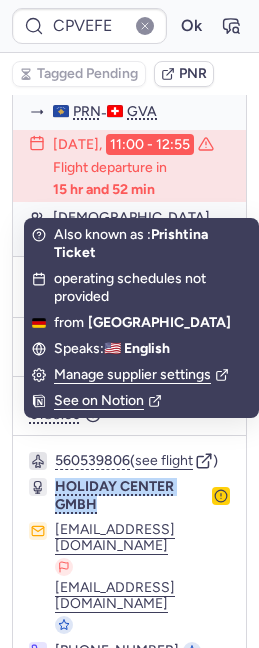 drag, startPoint x: 120, startPoint y: 457, endPoint x: 52, endPoint y: 429, distance: 73.53911 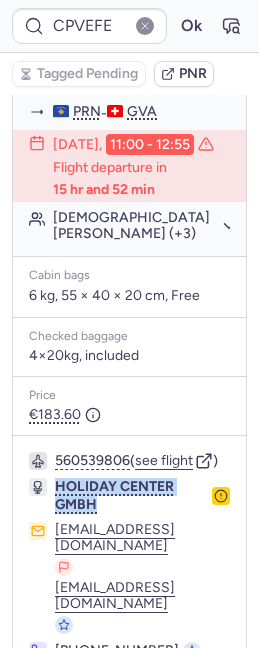 copy on "HOLIDAY CENTER GMBH" 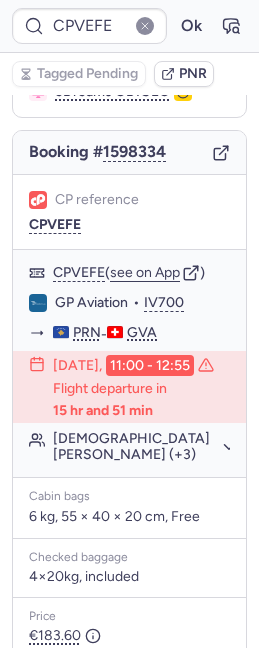scroll, scrollTop: 223, scrollLeft: 0, axis: vertical 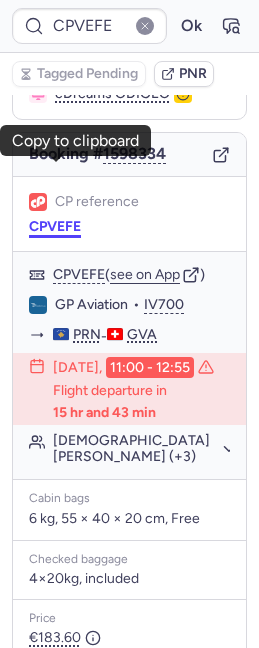 click on "CPVEFE" at bounding box center (55, 227) 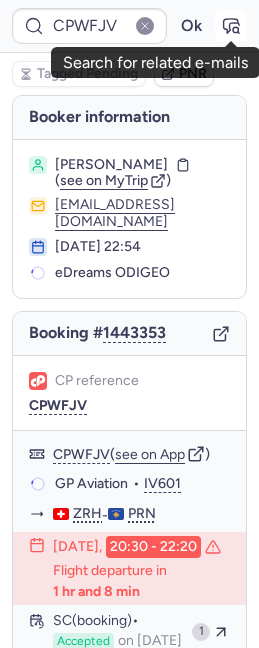 scroll, scrollTop: 0, scrollLeft: 0, axis: both 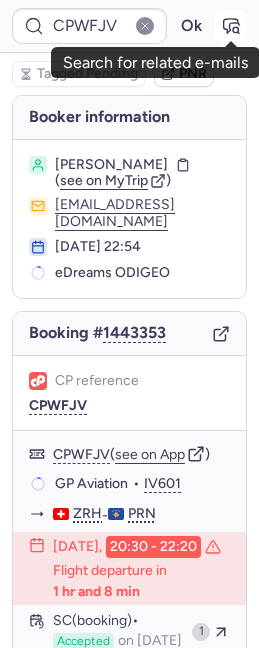 click 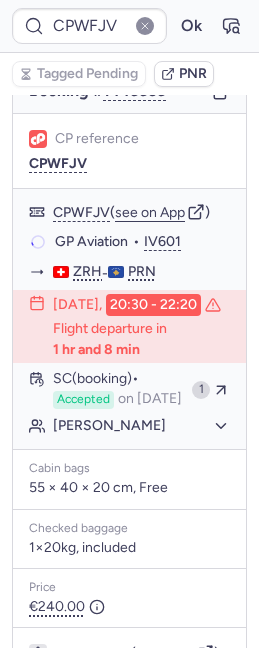 scroll, scrollTop: 283, scrollLeft: 0, axis: vertical 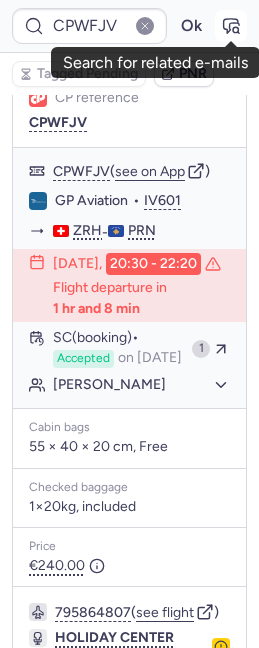 click 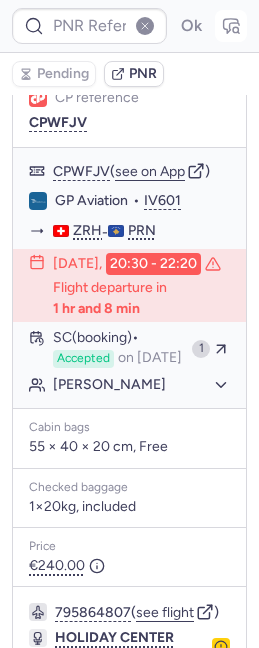 type on "CPWFJV" 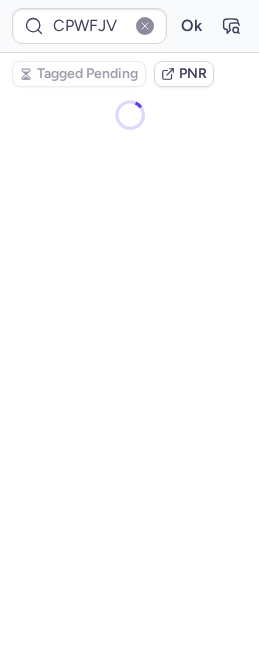 scroll, scrollTop: 0, scrollLeft: 0, axis: both 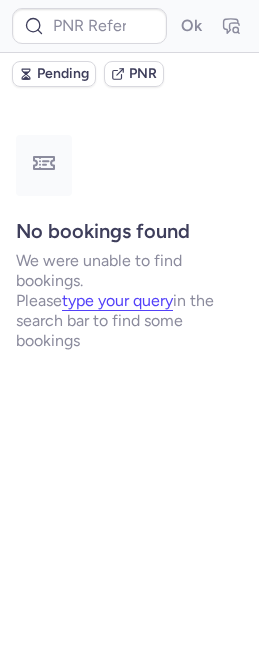type on "CPWFJV" 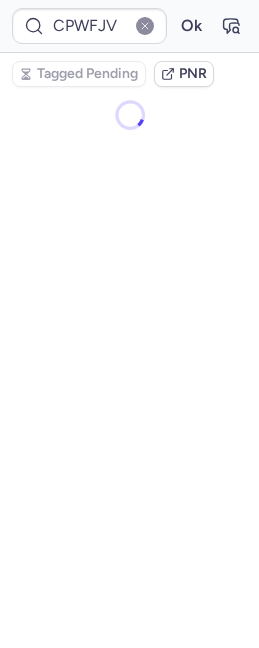 scroll, scrollTop: 0, scrollLeft: 0, axis: both 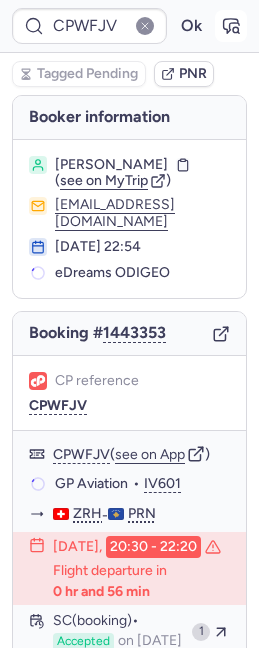 click at bounding box center [231, 26] 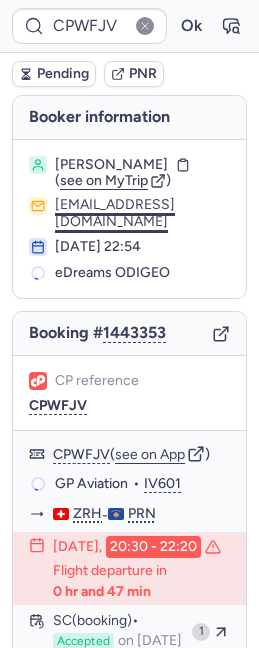 scroll, scrollTop: 0, scrollLeft: 0, axis: both 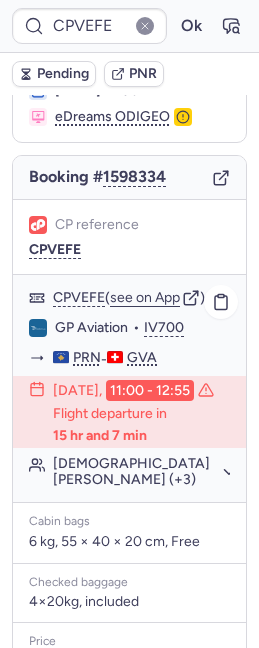 type 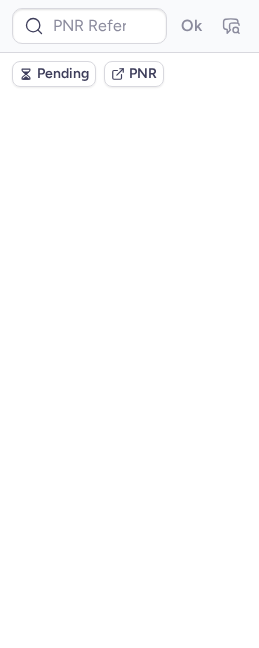 scroll, scrollTop: 0, scrollLeft: 0, axis: both 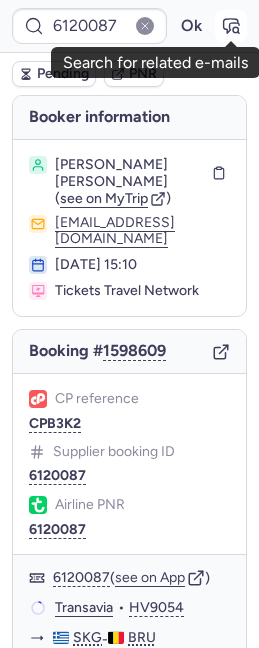 click 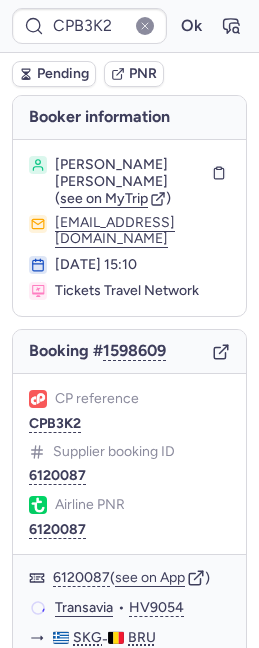 type on "6120087" 